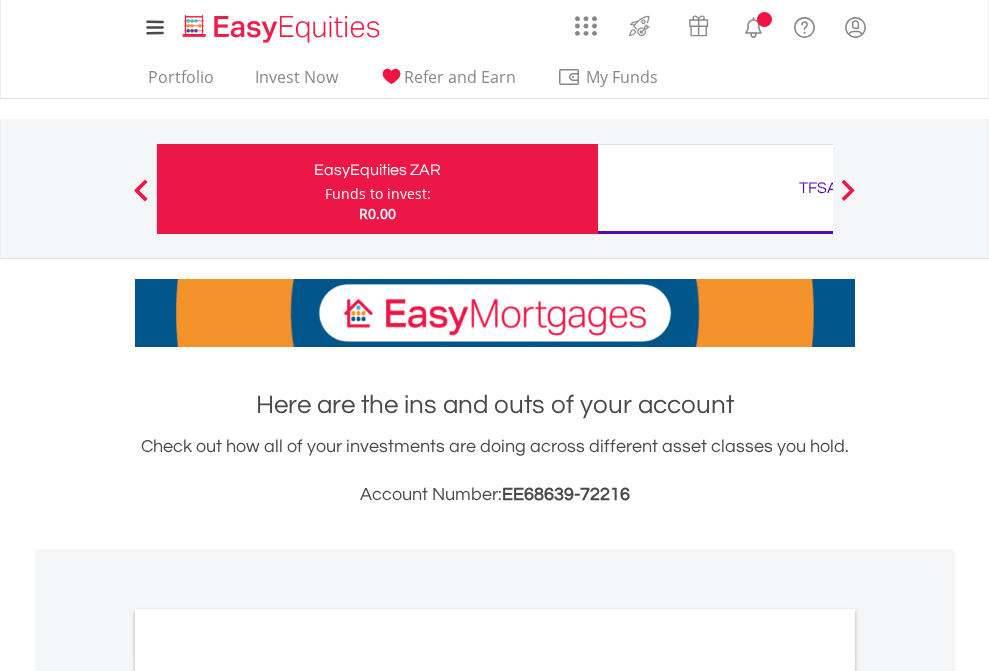 scroll, scrollTop: 0, scrollLeft: 0, axis: both 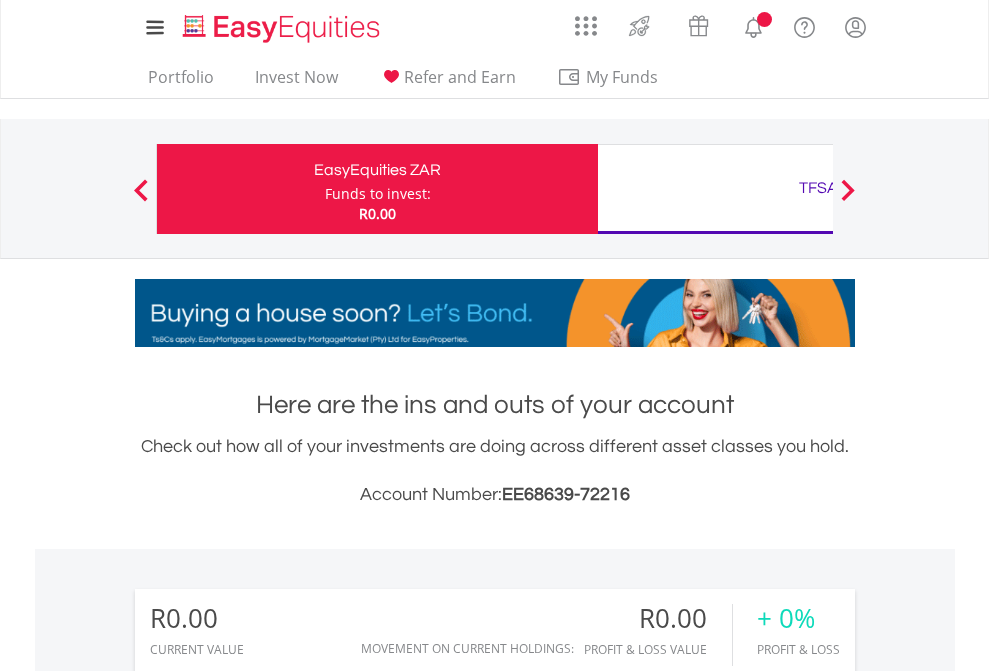 click on "Funds to invest:" at bounding box center [378, 194] 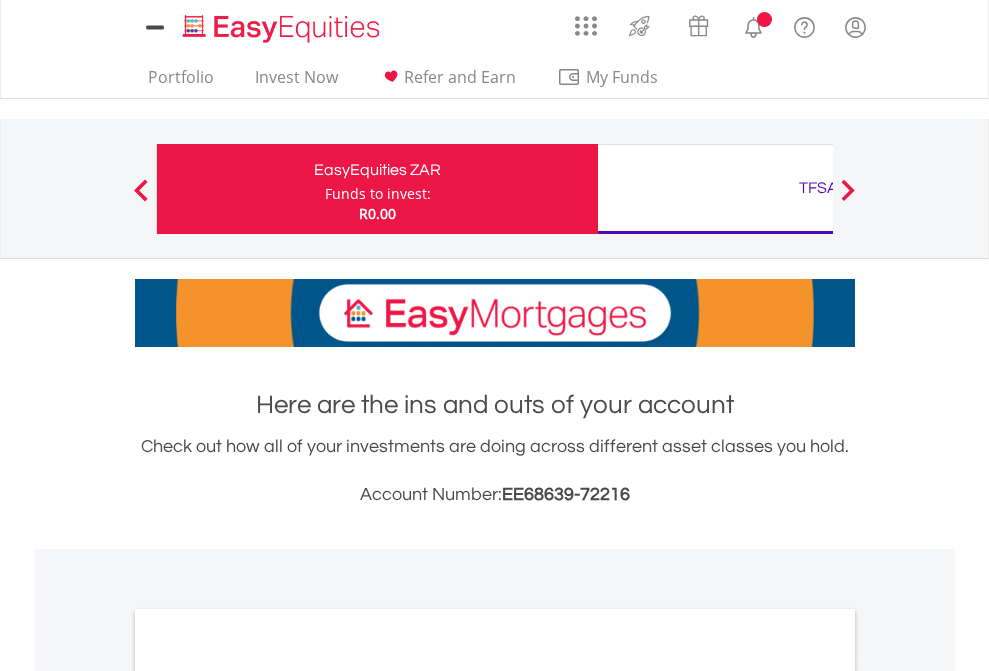 scroll, scrollTop: 0, scrollLeft: 0, axis: both 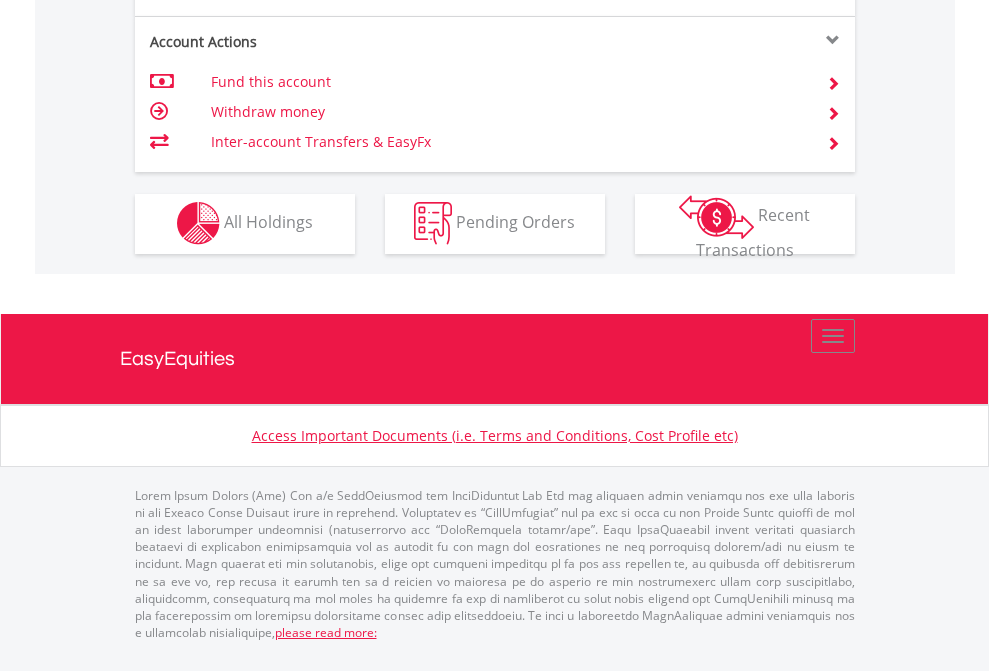 click on "Investment types" at bounding box center [706, -353] 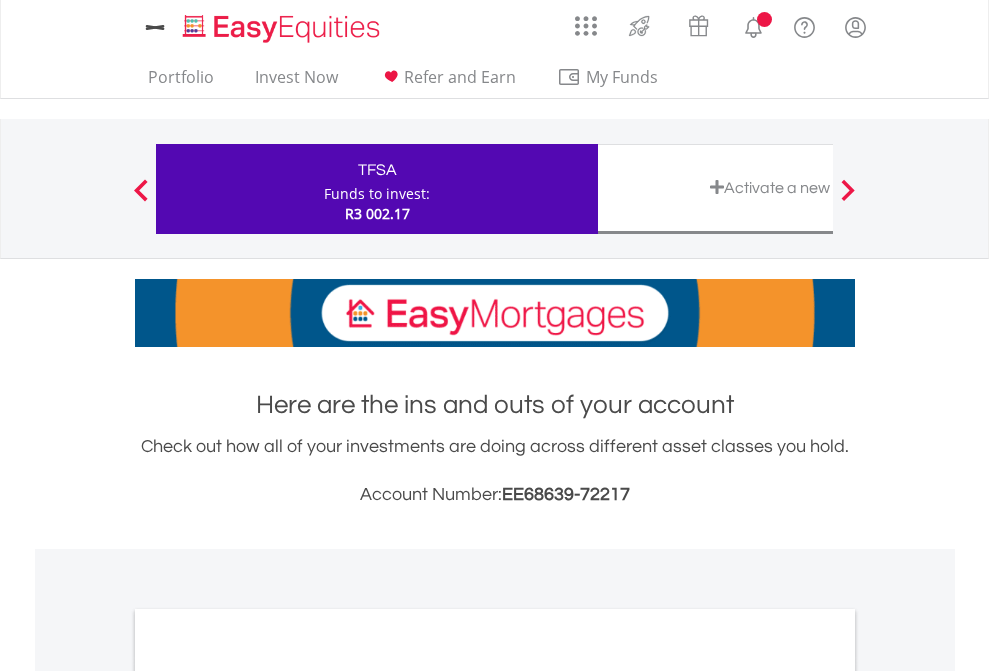 scroll, scrollTop: 0, scrollLeft: 0, axis: both 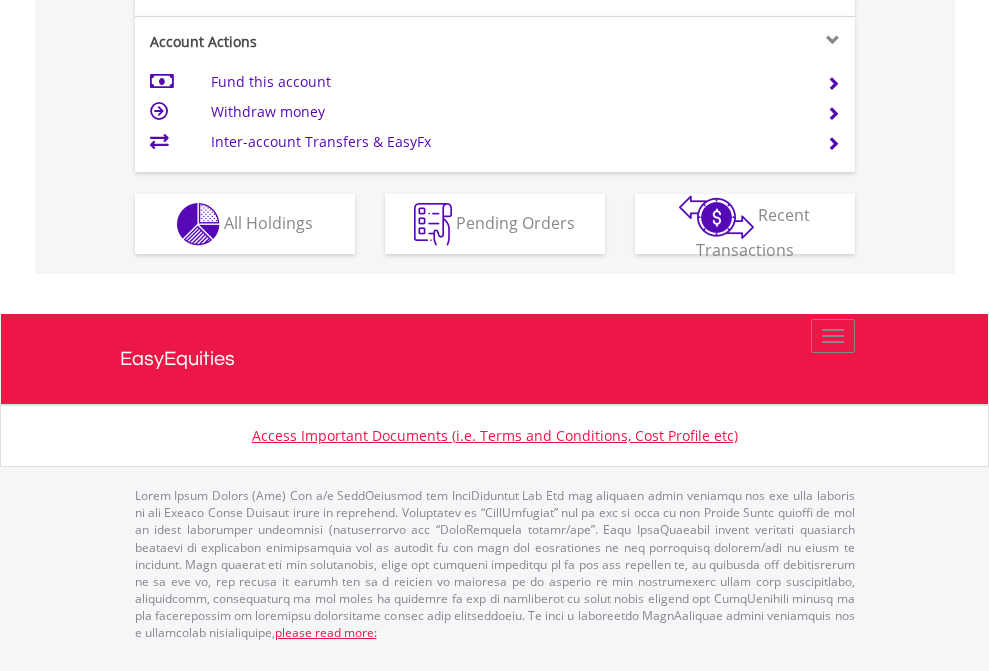 click on "Investment types" at bounding box center (706, -337) 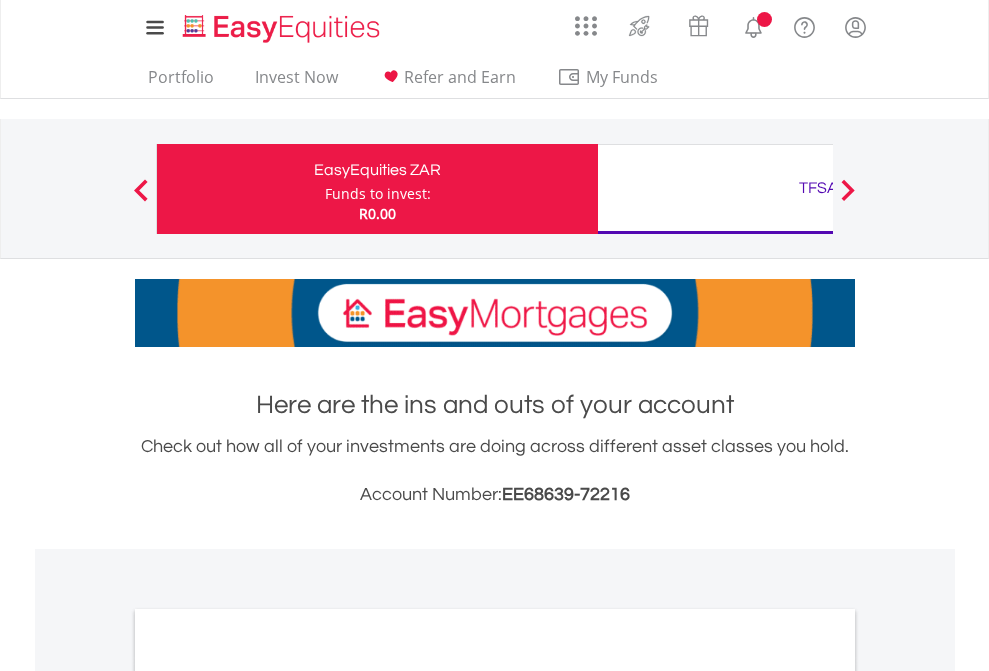 scroll, scrollTop: 1202, scrollLeft: 0, axis: vertical 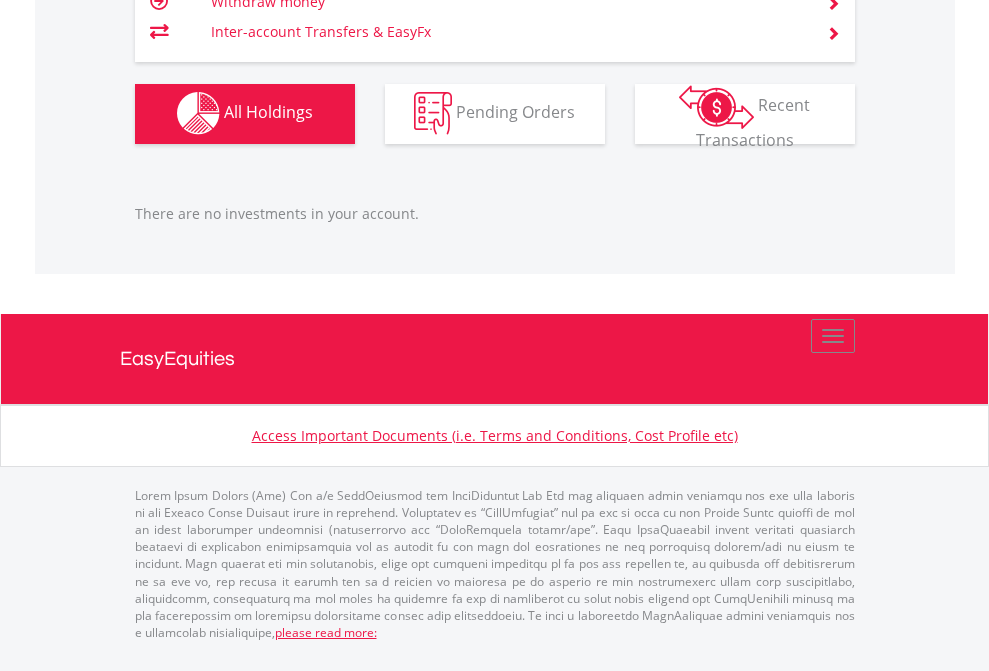 click on "TFSA" at bounding box center [818, -1142] 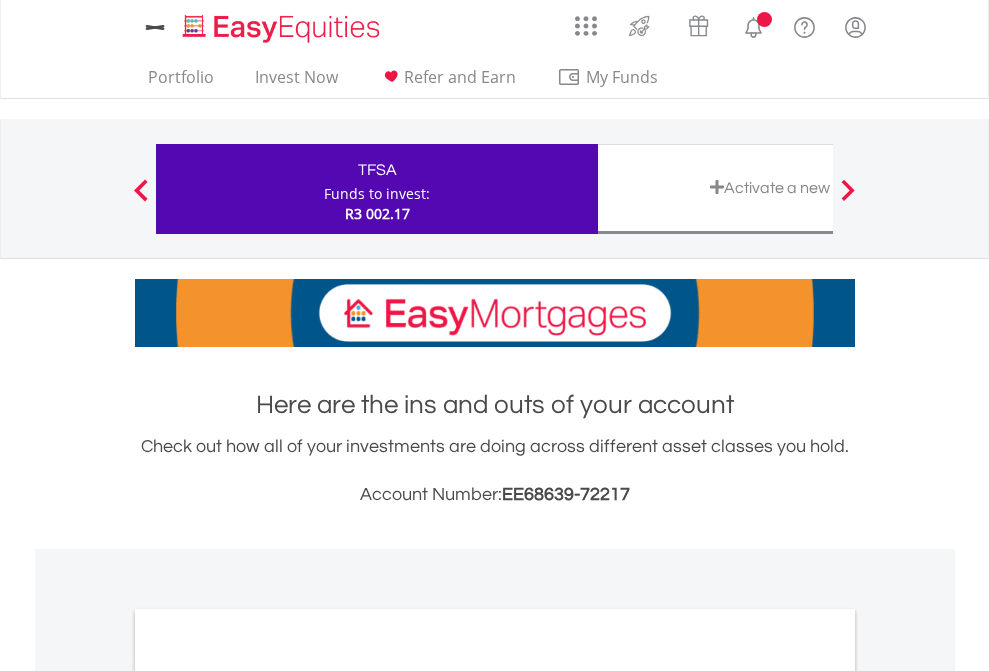 scroll, scrollTop: 0, scrollLeft: 0, axis: both 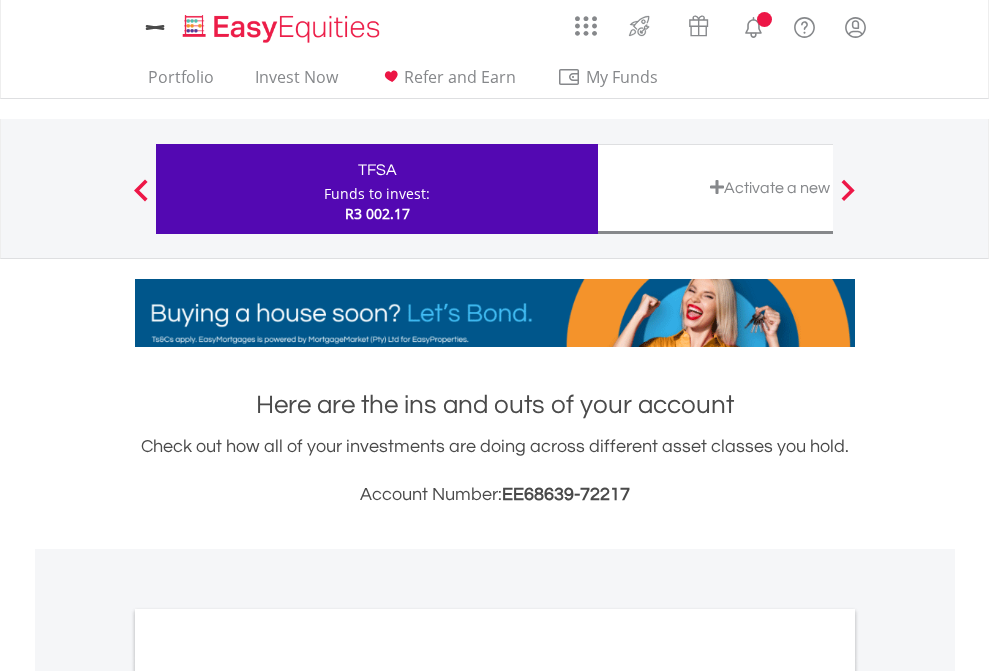 click on "All Holdings" at bounding box center [268, 1096] 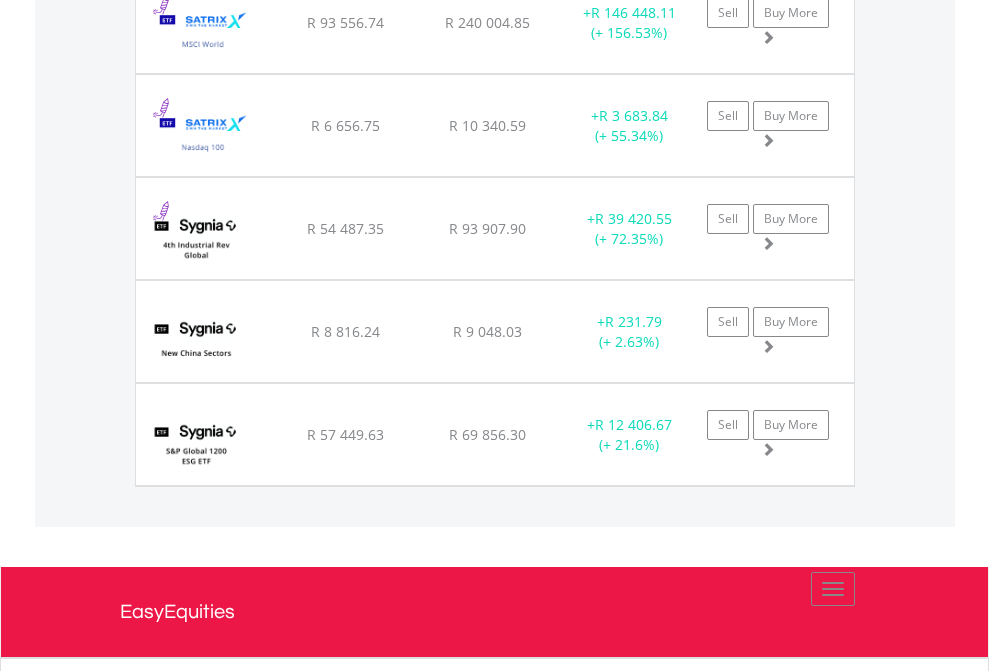 scroll, scrollTop: 2305, scrollLeft: 0, axis: vertical 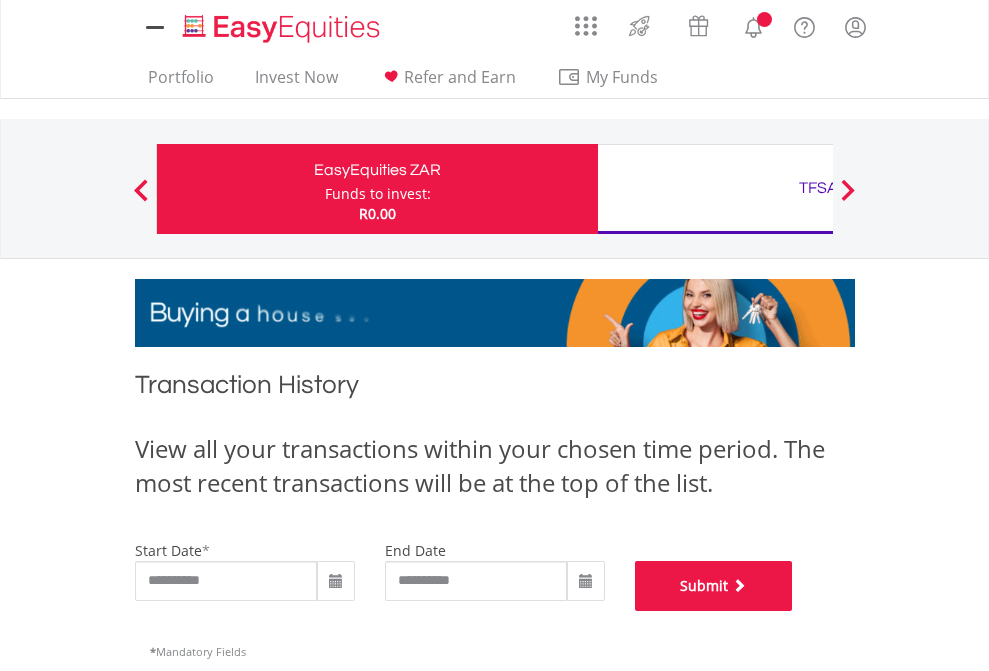 click on "Submit" at bounding box center [714, 586] 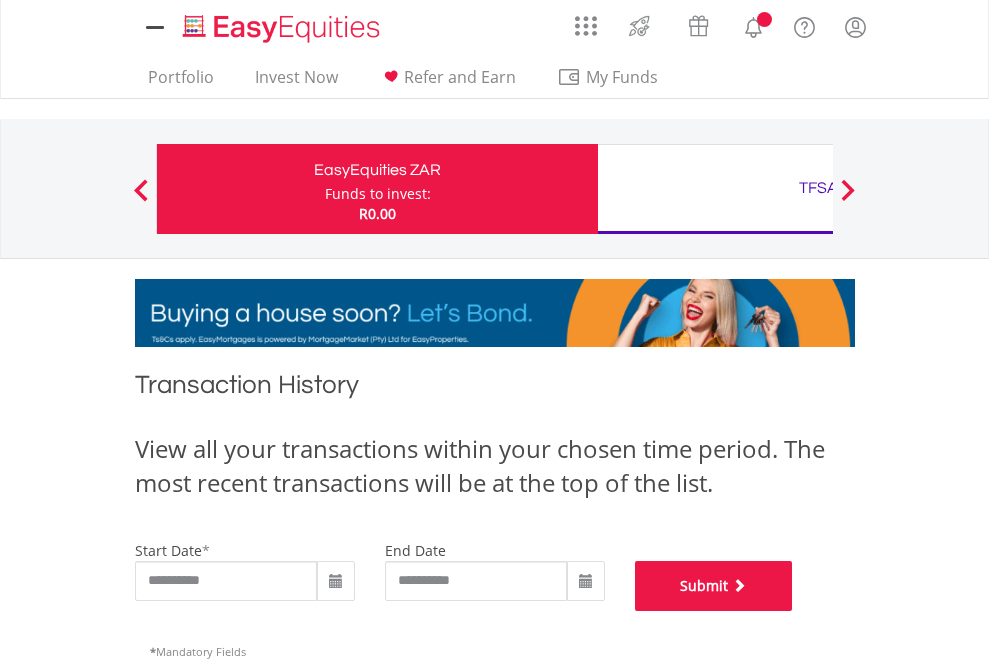 scroll, scrollTop: 811, scrollLeft: 0, axis: vertical 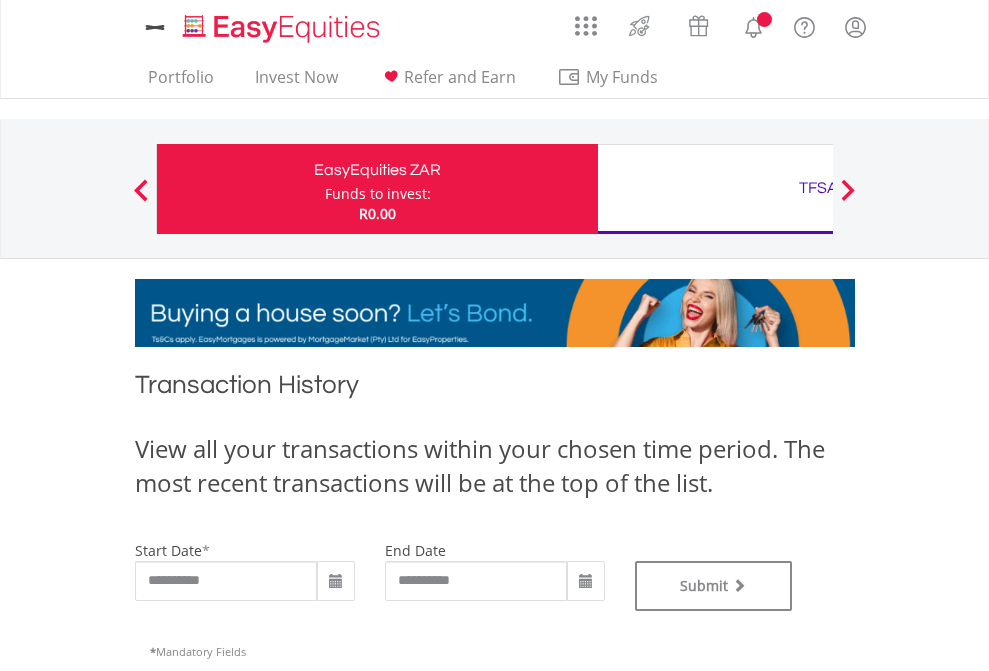 click on "TFSA" at bounding box center (818, 188) 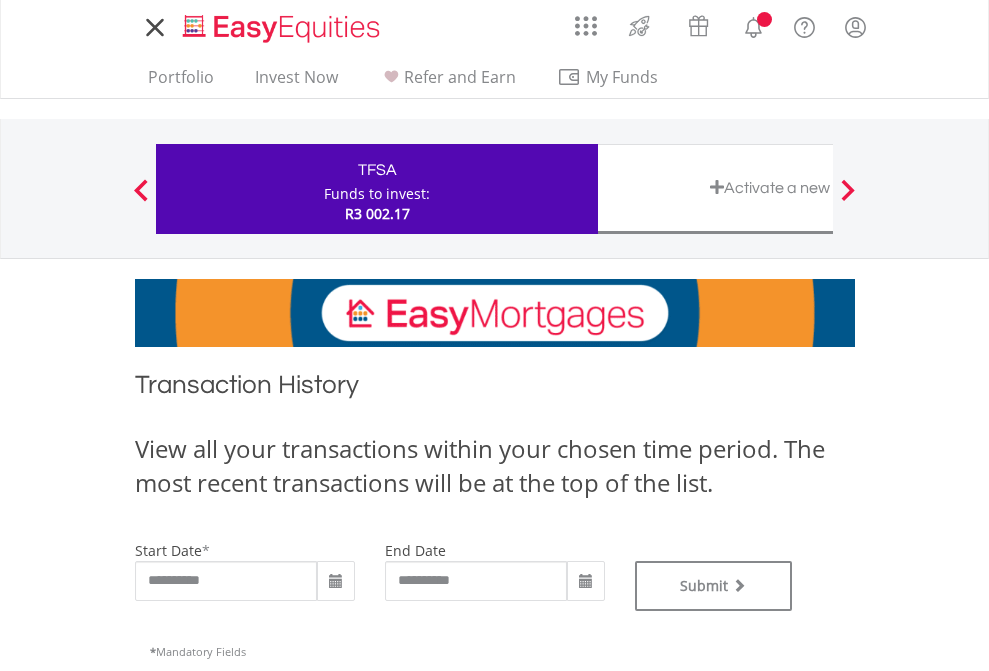 scroll, scrollTop: 0, scrollLeft: 0, axis: both 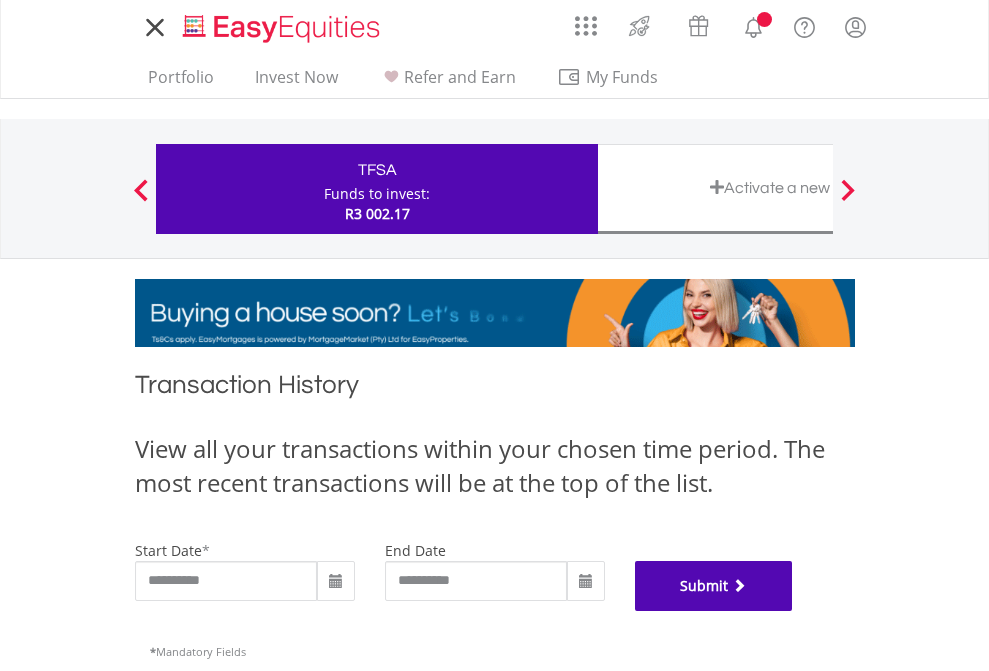 click on "Submit" at bounding box center (714, 586) 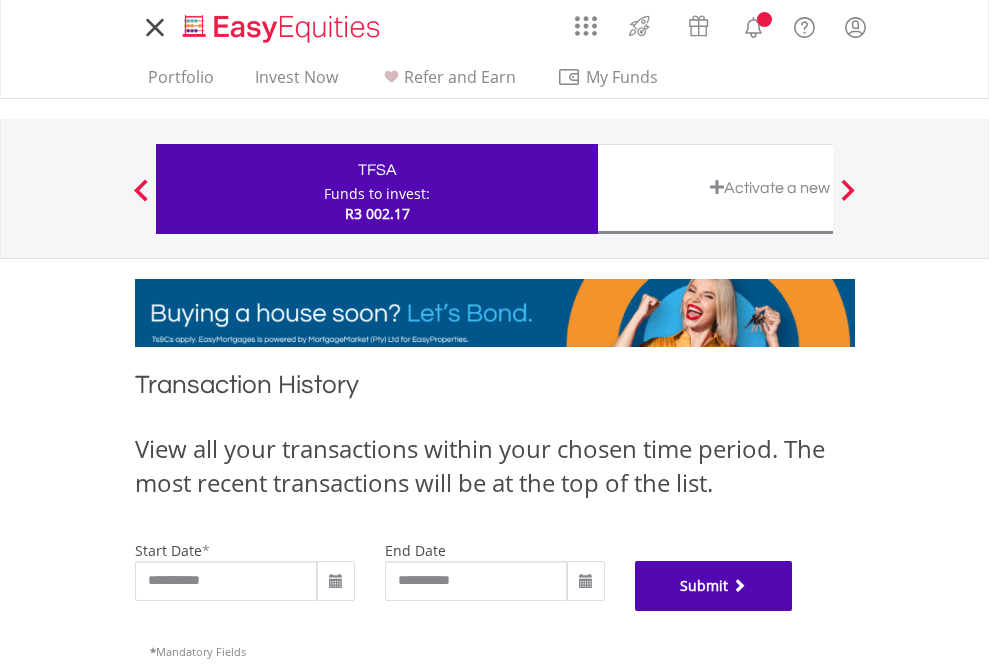 scroll, scrollTop: 811, scrollLeft: 0, axis: vertical 